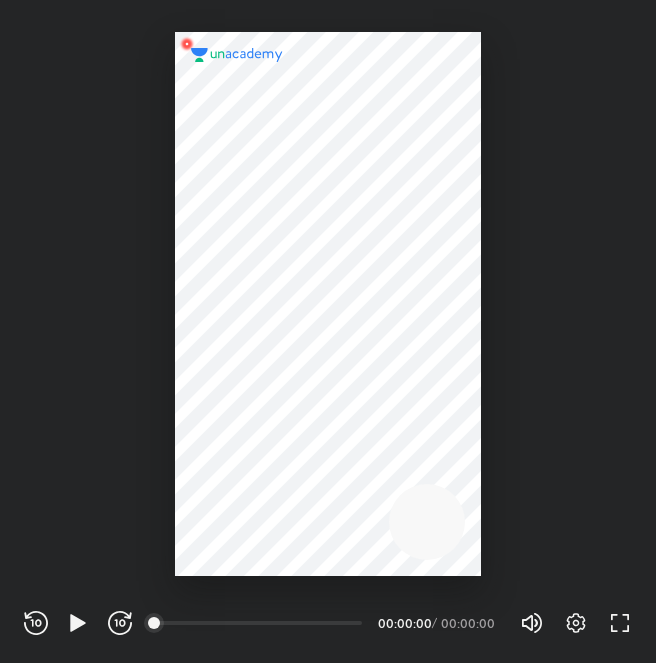 scroll, scrollTop: 0, scrollLeft: 0, axis: both 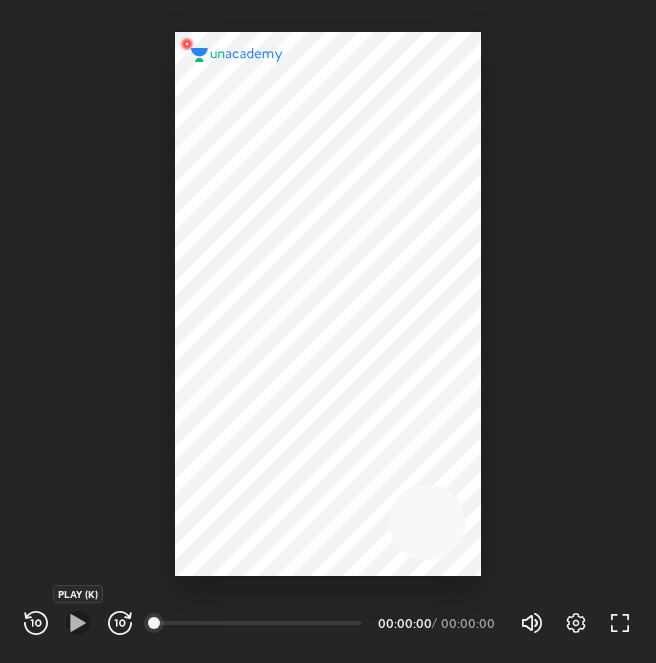 click 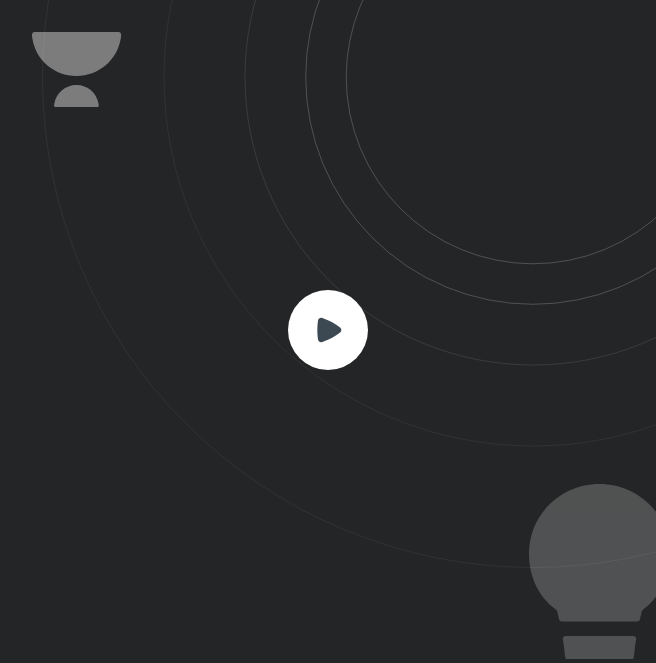 click 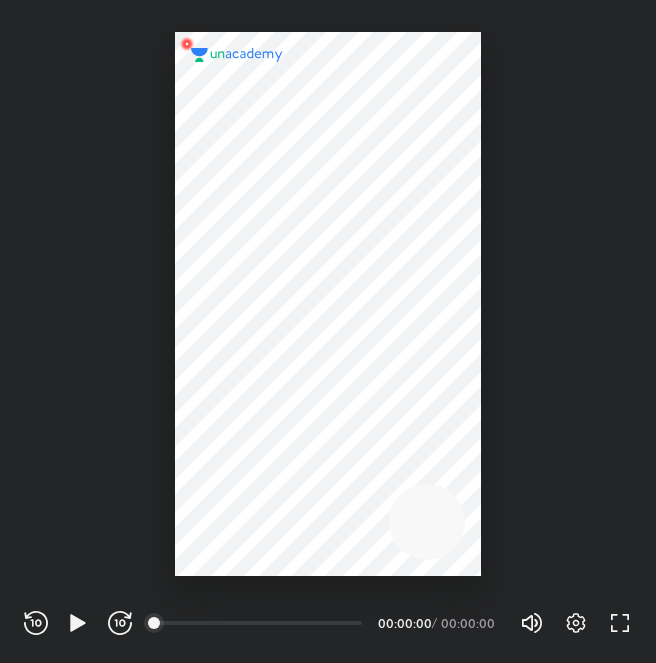 scroll, scrollTop: 99336, scrollLeft: 99344, axis: both 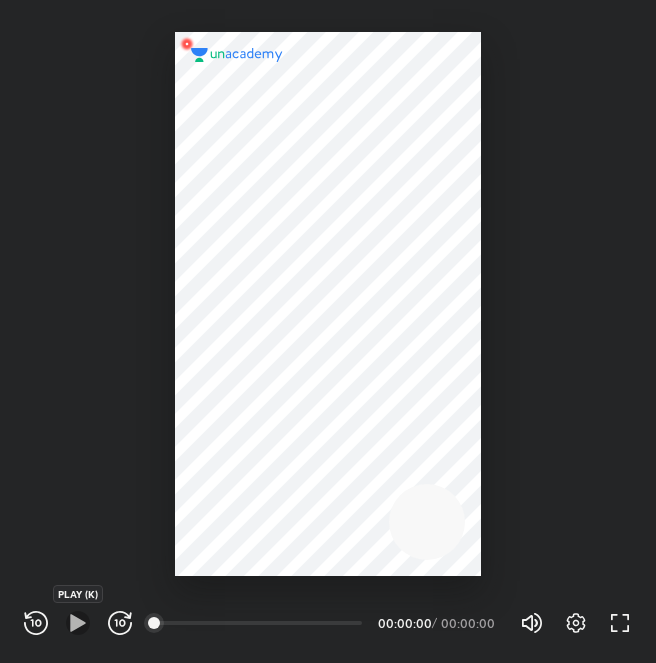 click 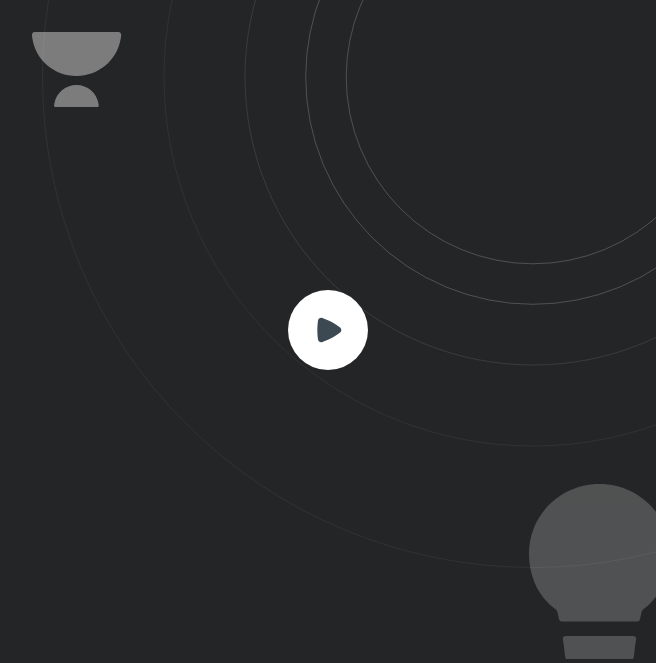 click 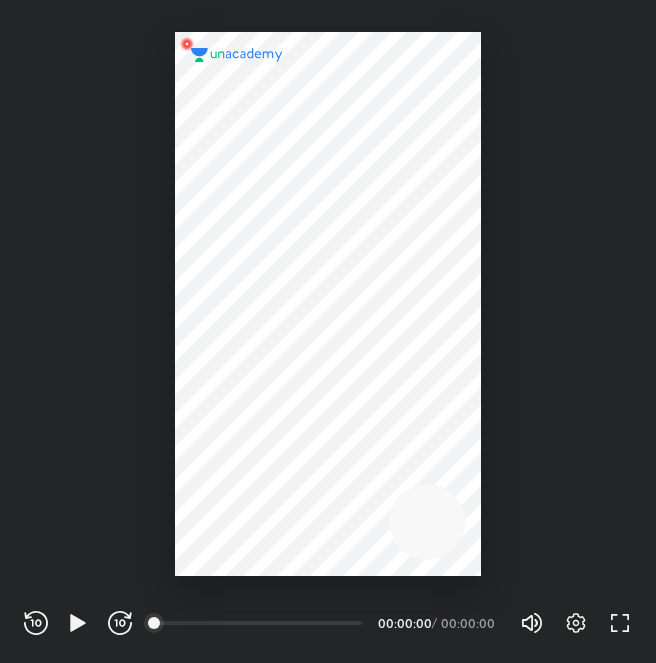 scroll, scrollTop: 0, scrollLeft: 0, axis: both 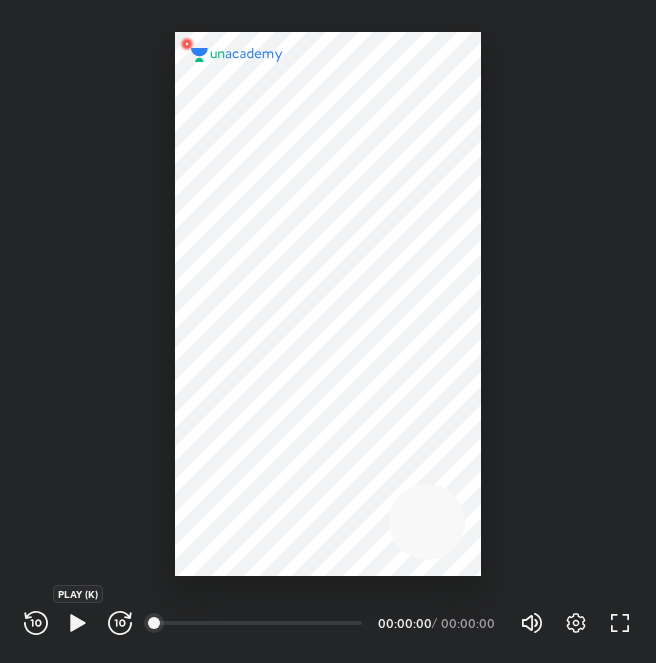 click 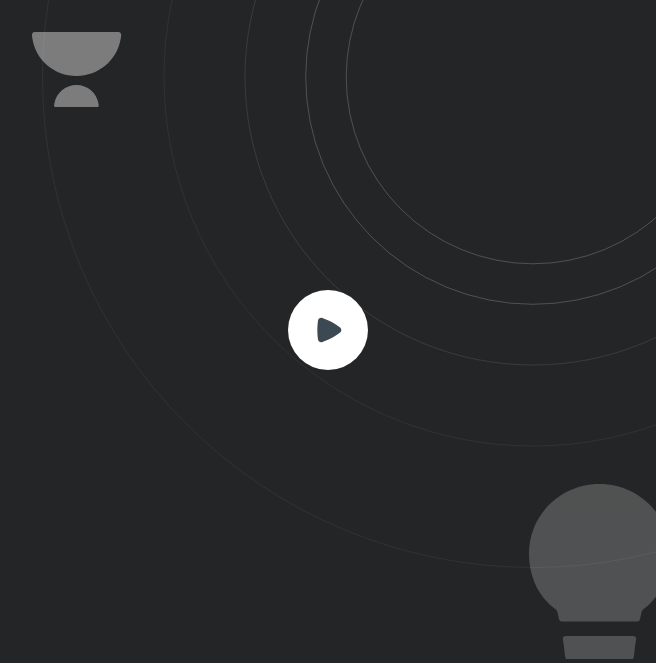 click 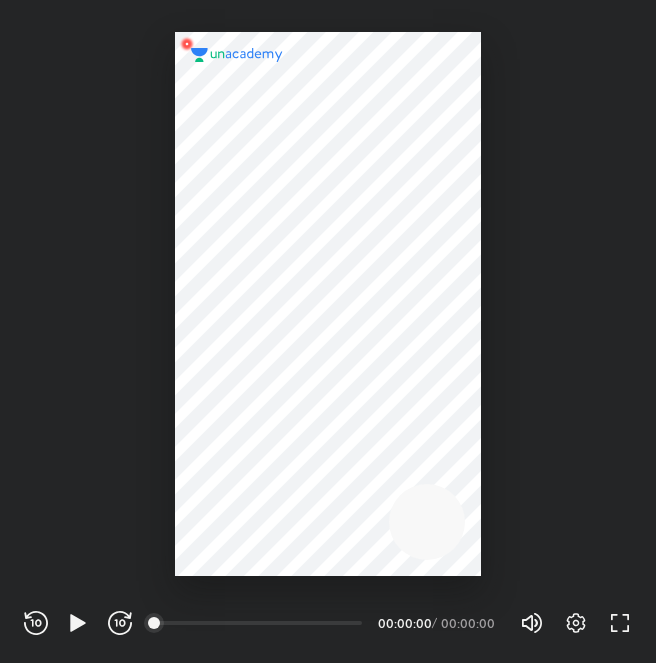 scroll, scrollTop: 99336, scrollLeft: 99344, axis: both 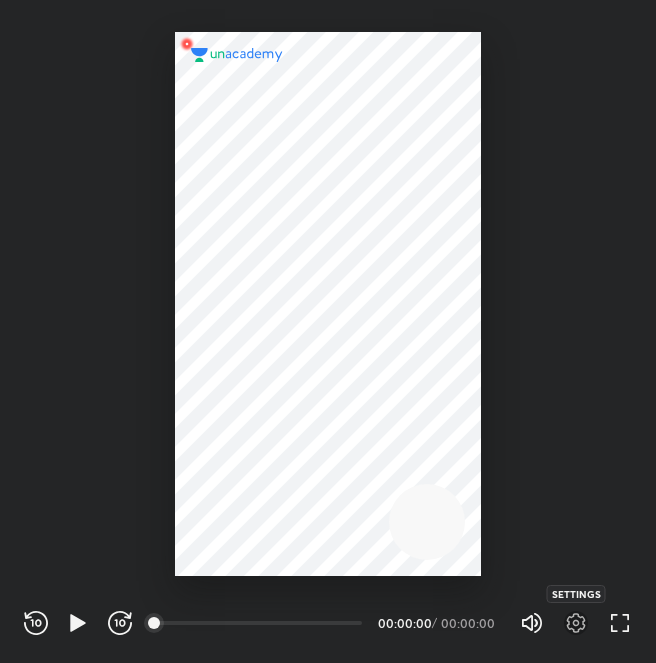click 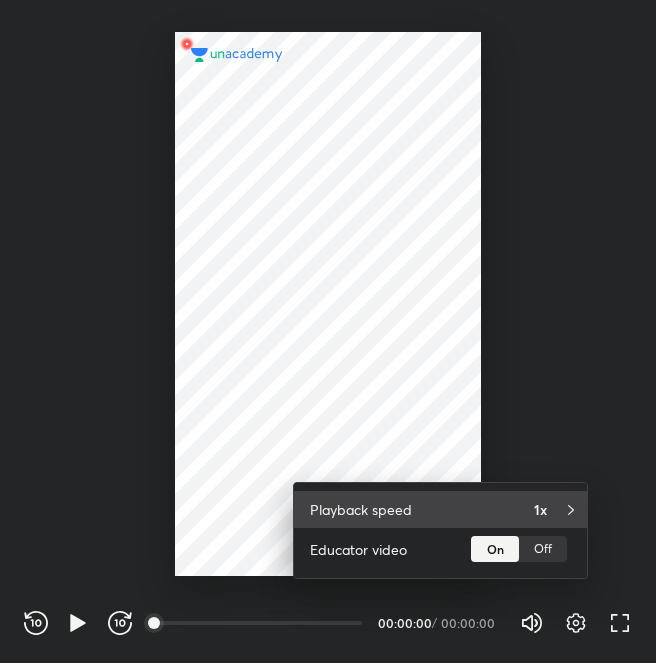 click on "Playback speed 1x" at bounding box center [440, 509] 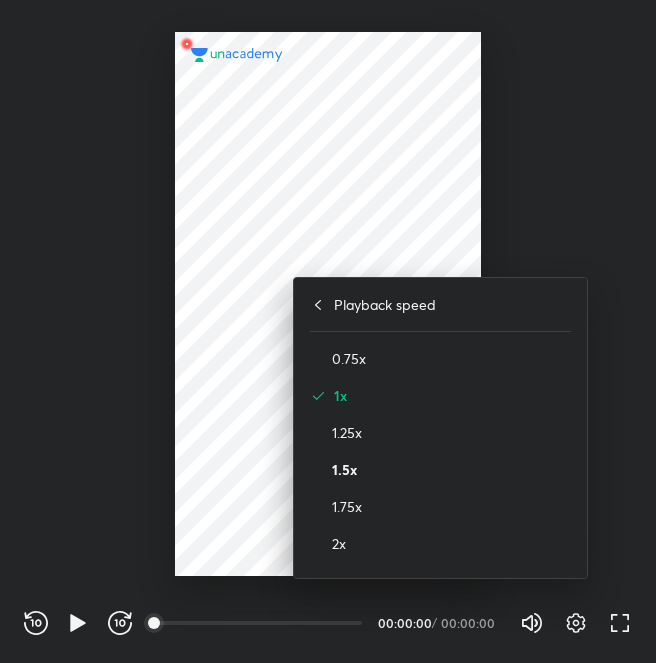 click on "1.5x" at bounding box center [451, 469] 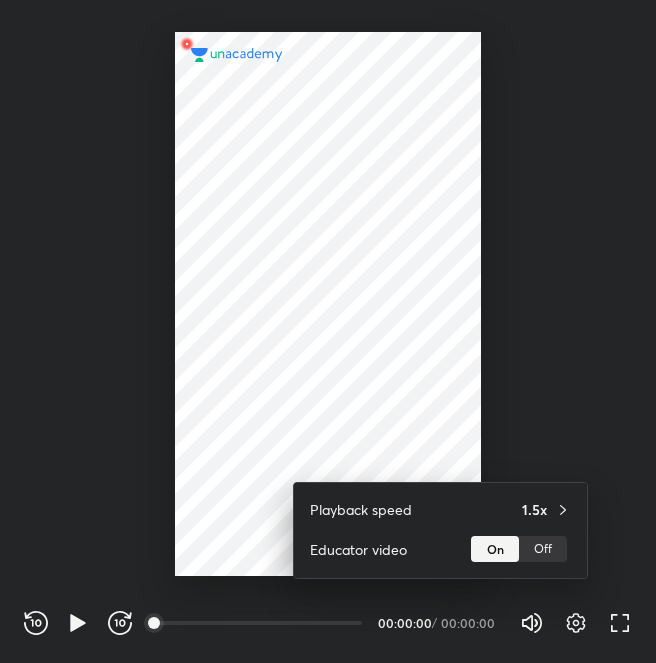 click at bounding box center (328, 331) 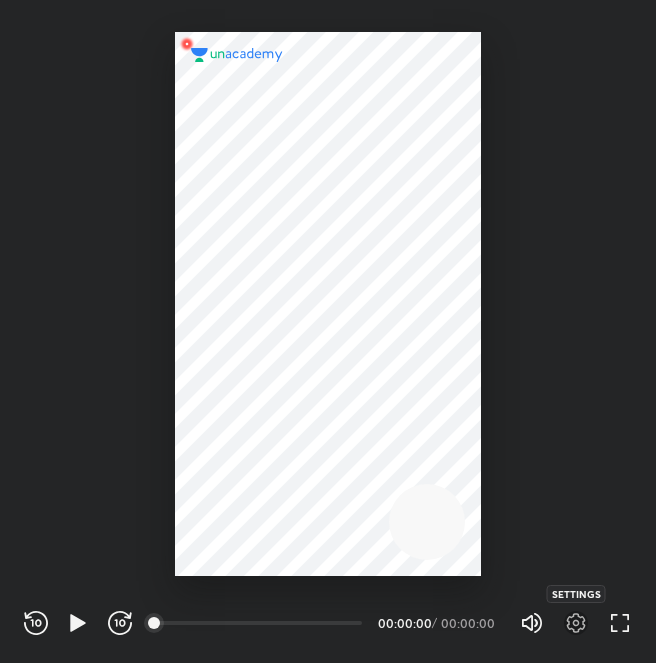 click 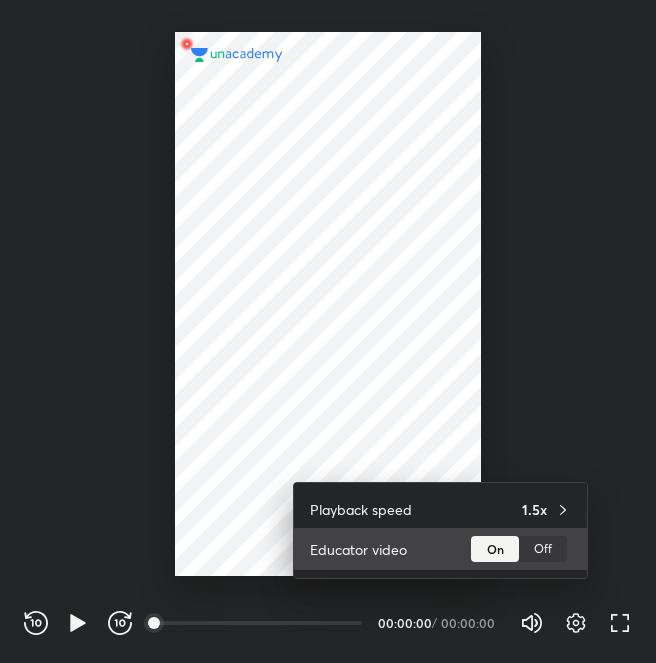 click on "Off" at bounding box center (543, 549) 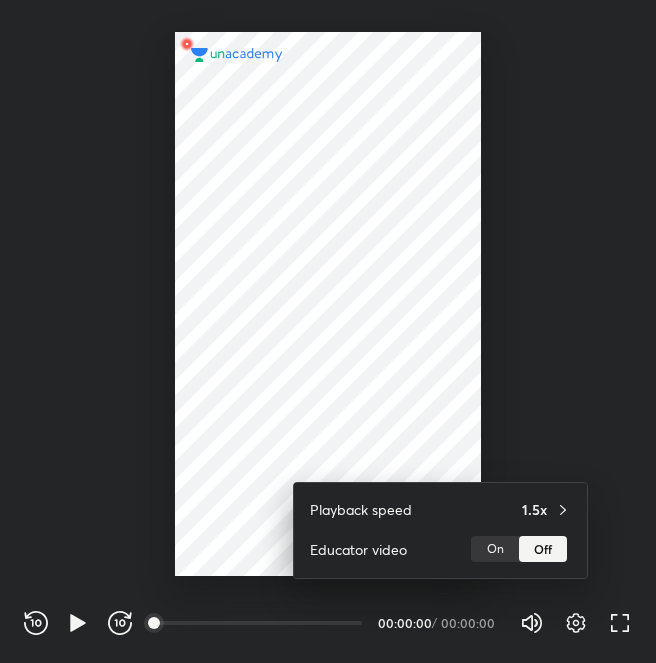 click at bounding box center (328, 331) 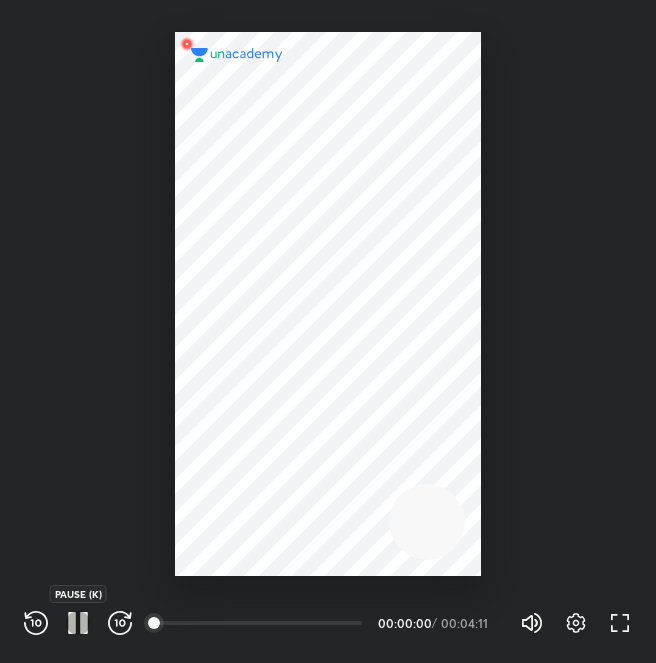 click 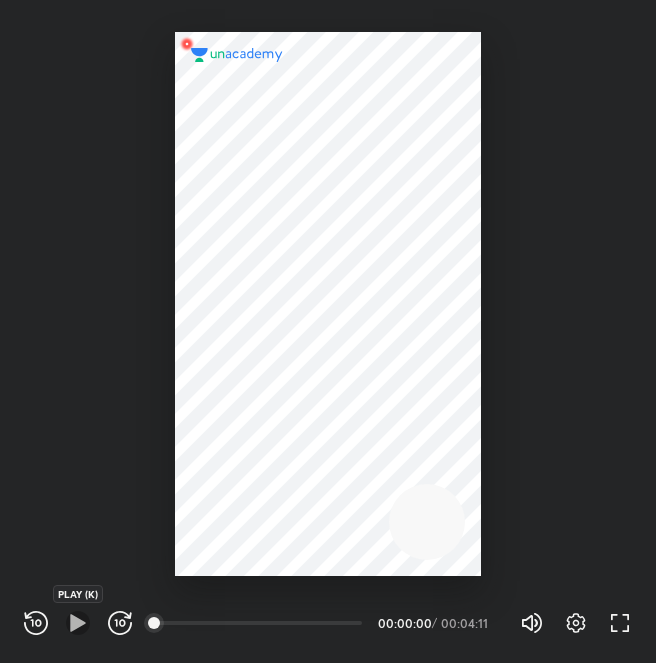 click 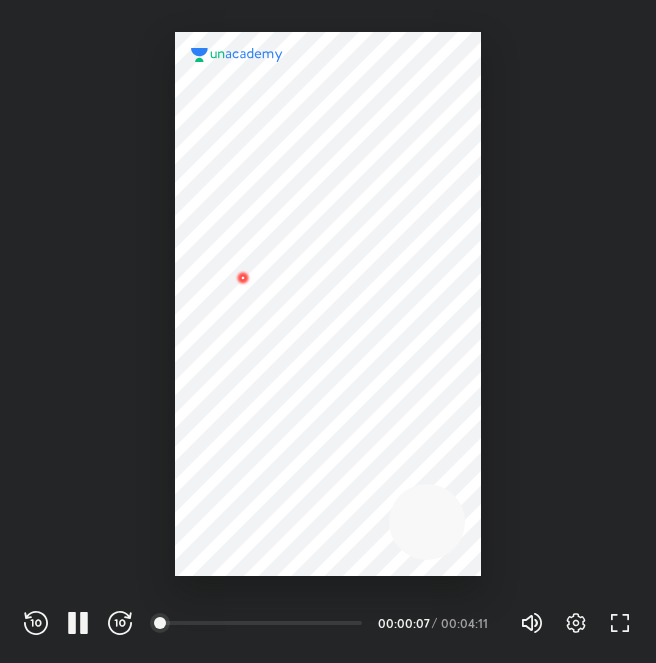 type 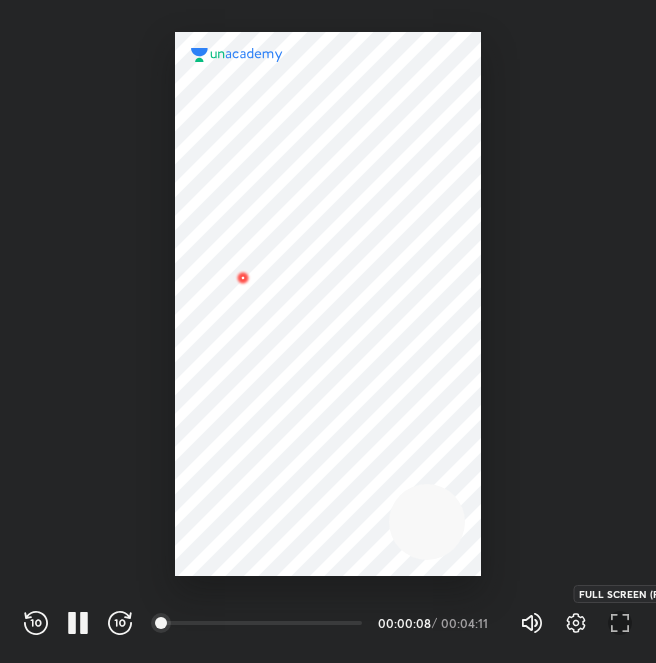 click 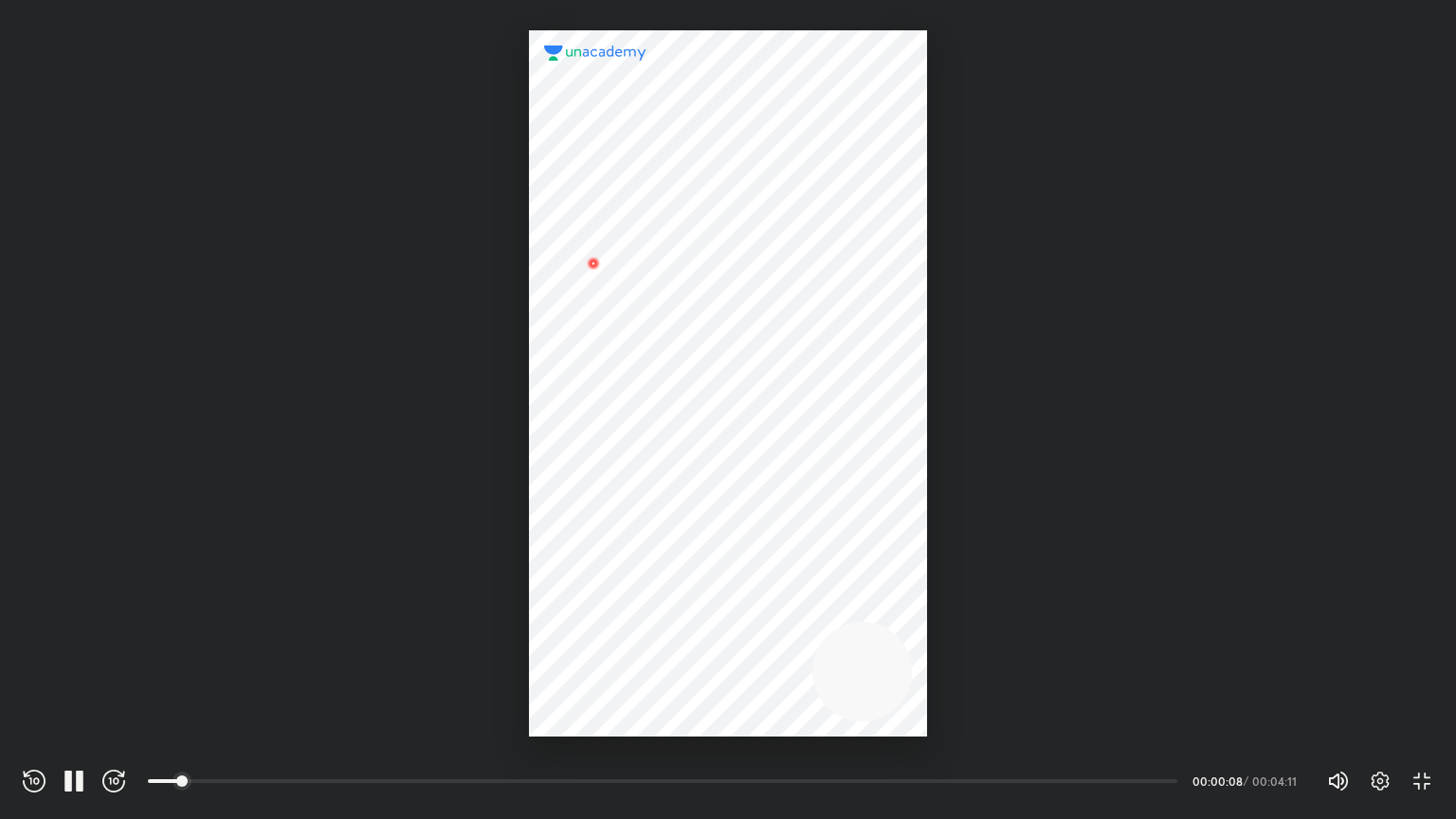 scroll, scrollTop: 93973, scrollLeft: 93336, axis: both 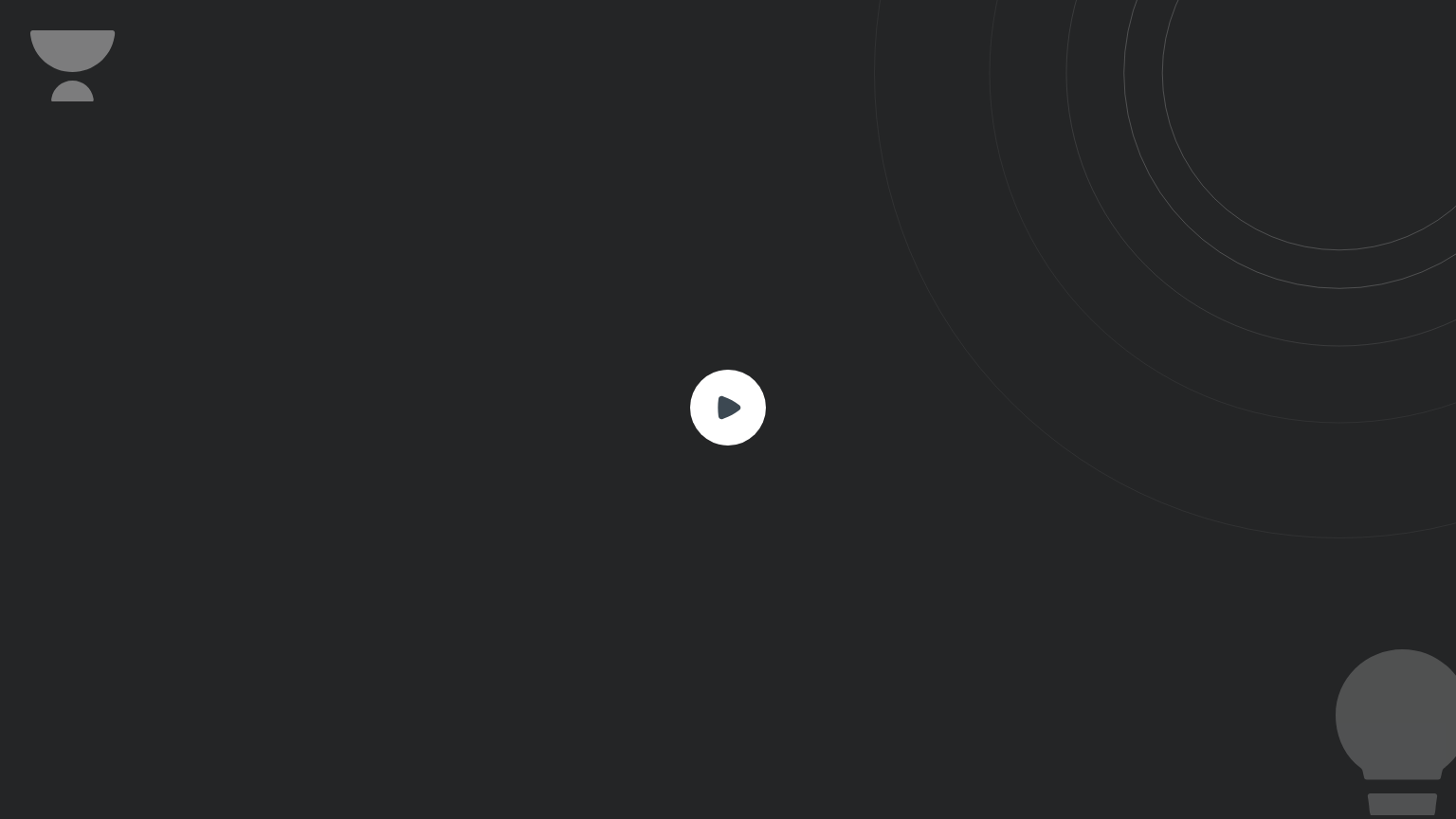 click 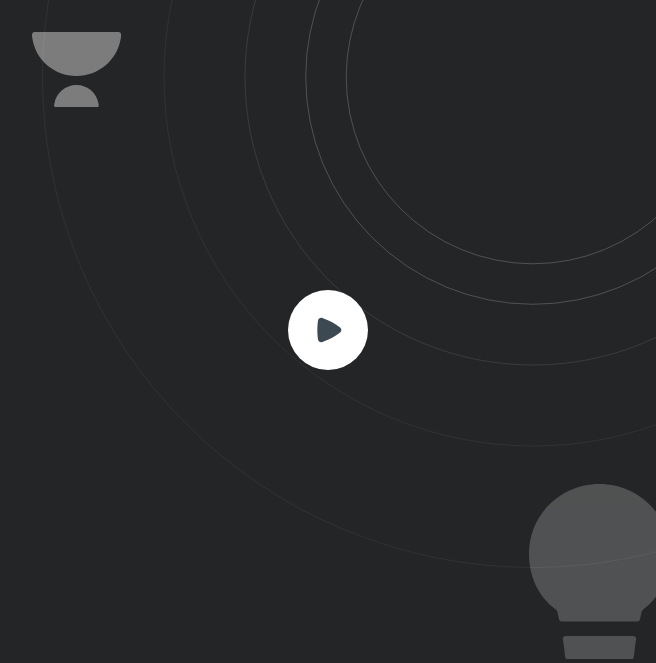 scroll, scrollTop: 99336, scrollLeft: 99344, axis: both 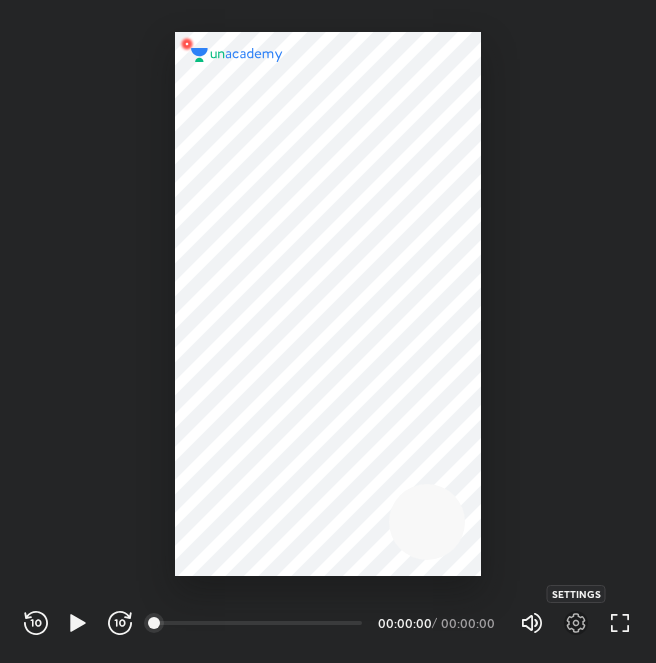 click 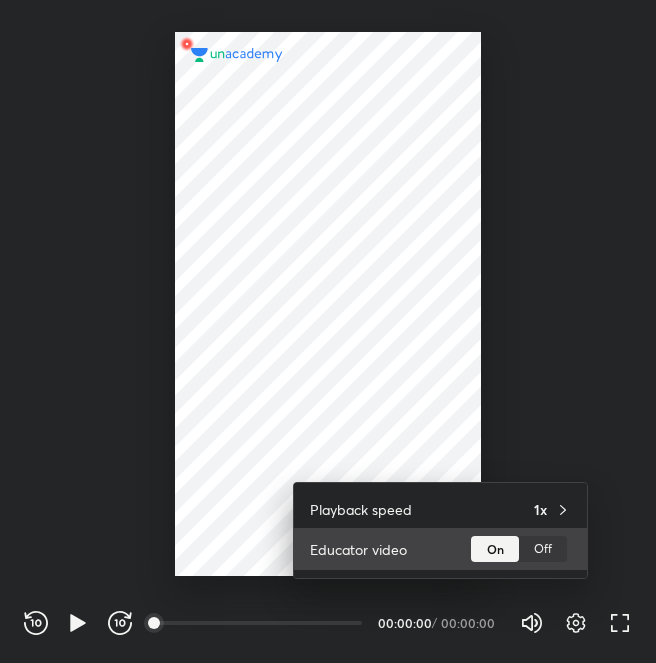 click on "Off" at bounding box center (543, 549) 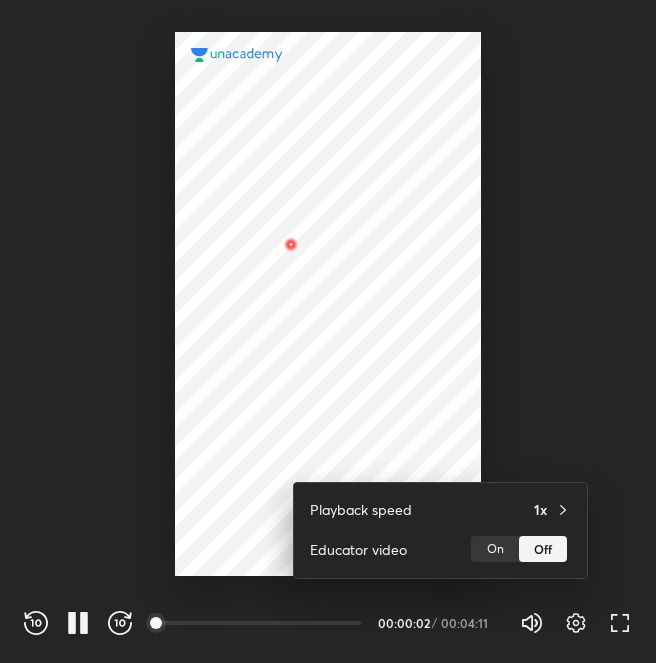 click at bounding box center (328, 331) 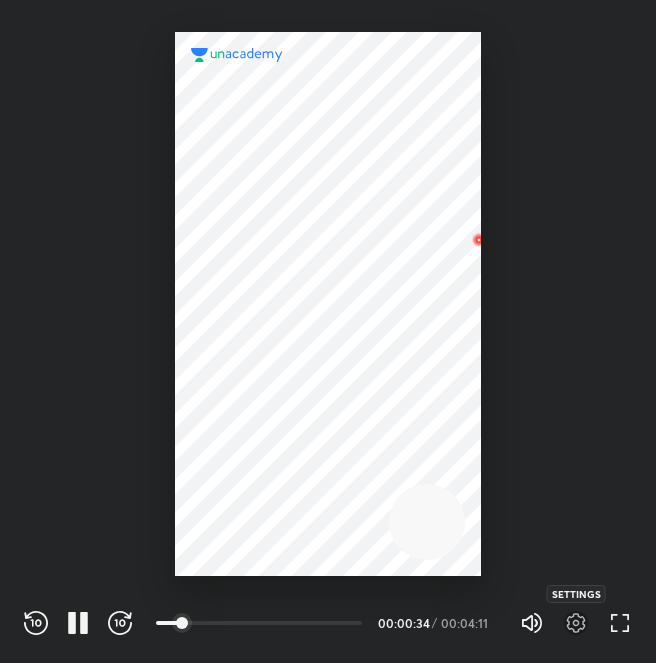 click 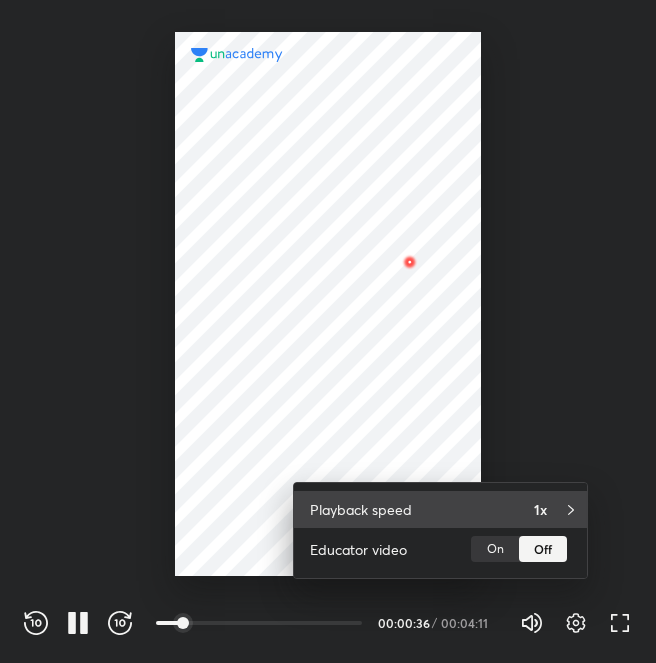 click on "Playback speed 1x" at bounding box center (440, 509) 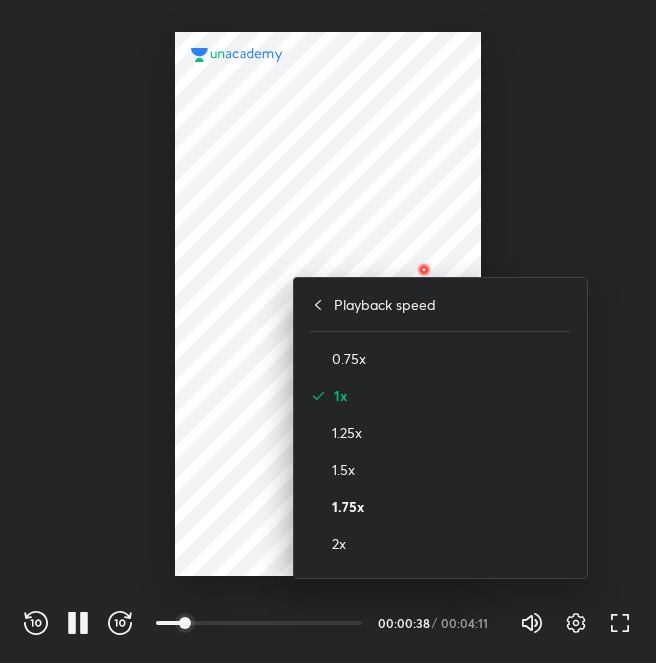 click on "1.75x" at bounding box center (451, 506) 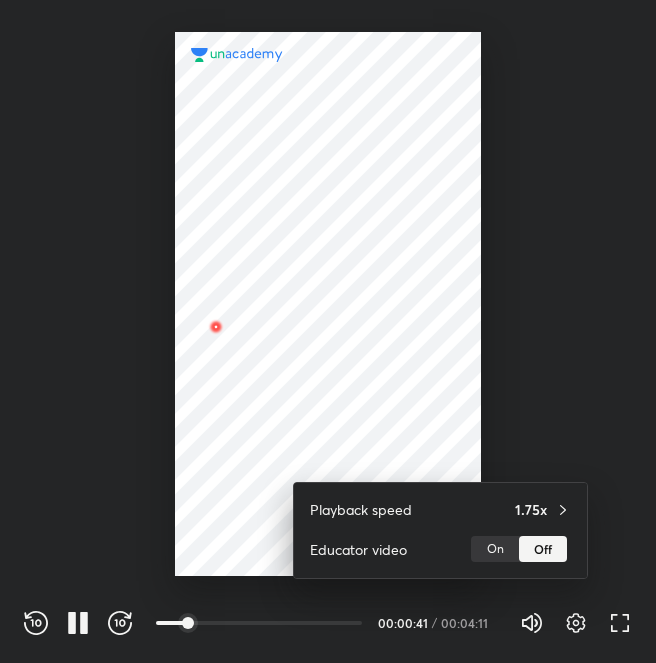 click at bounding box center [328, 331] 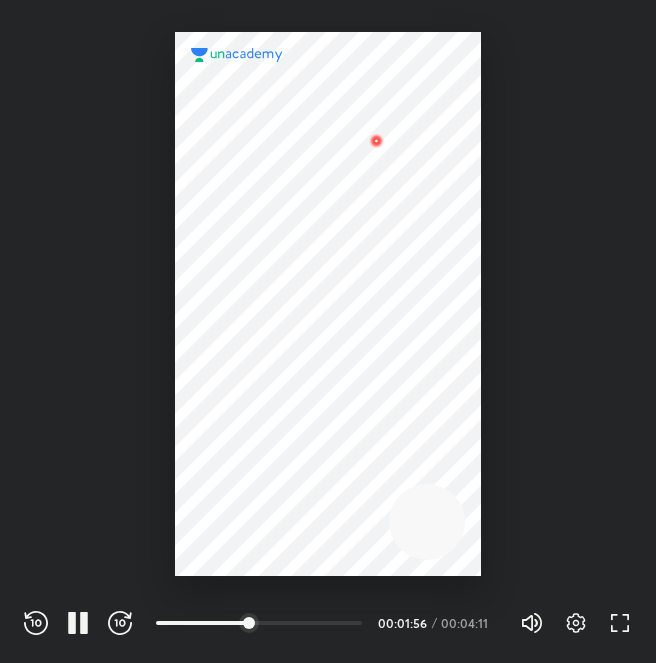 type 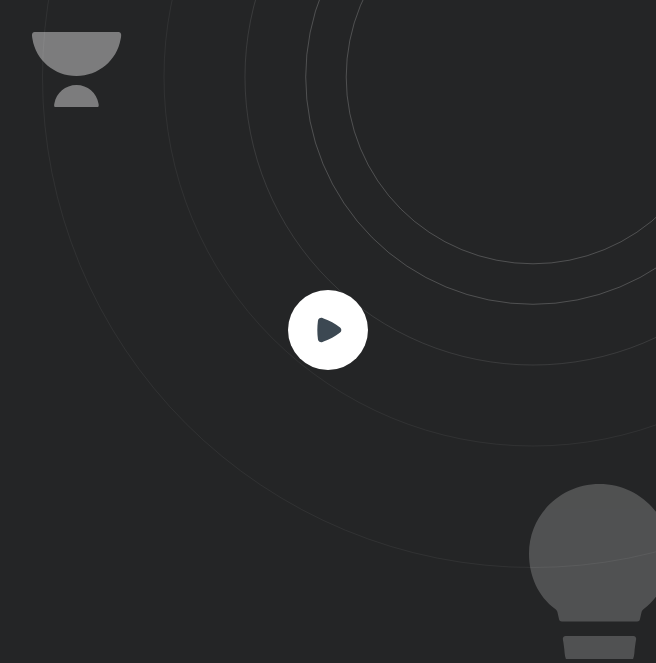 click 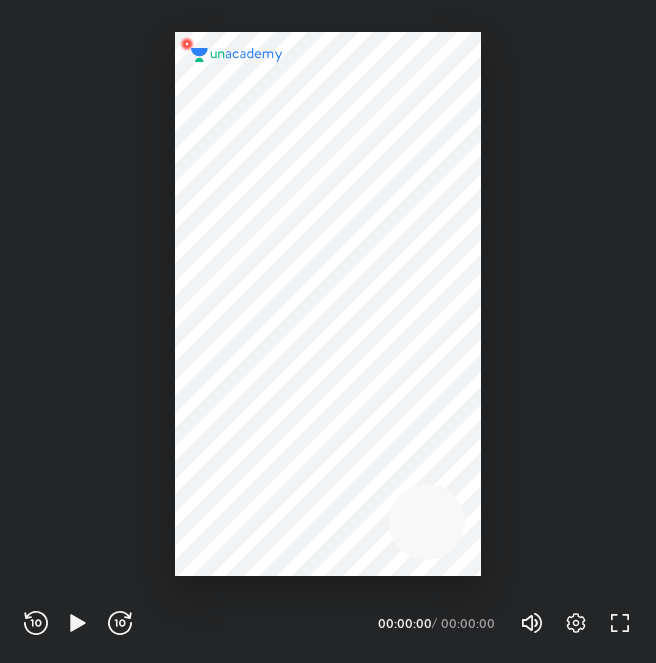 scroll, scrollTop: 0, scrollLeft: 0, axis: both 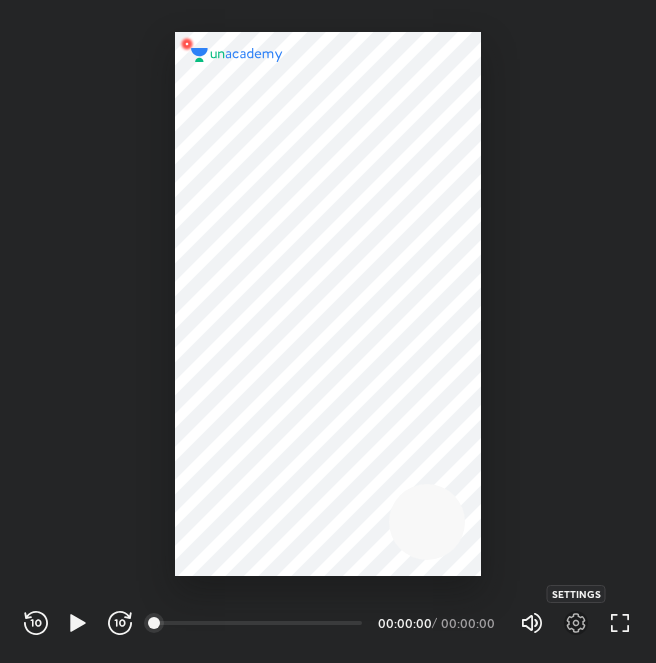 click 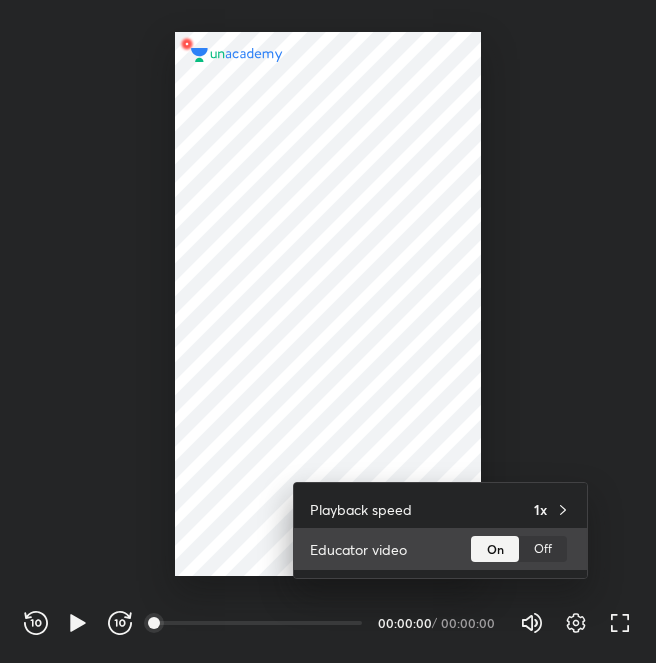 click on "Off" at bounding box center [543, 549] 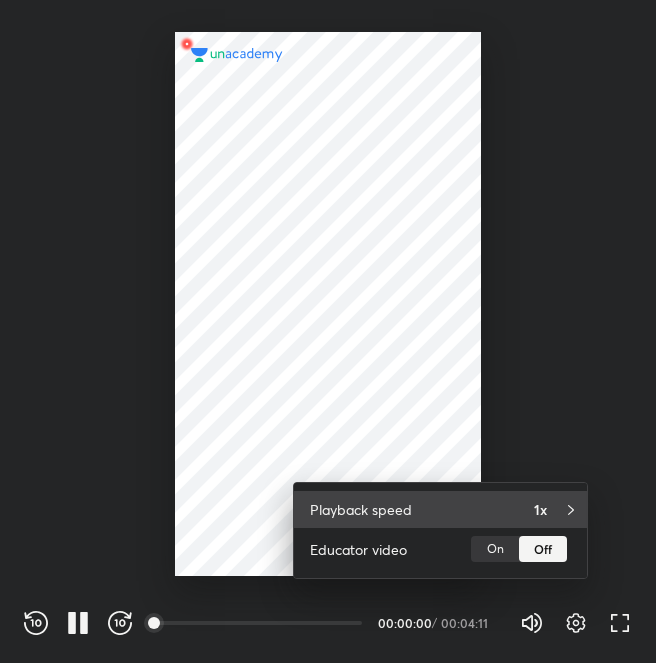 click on "1x" at bounding box center (552, 509) 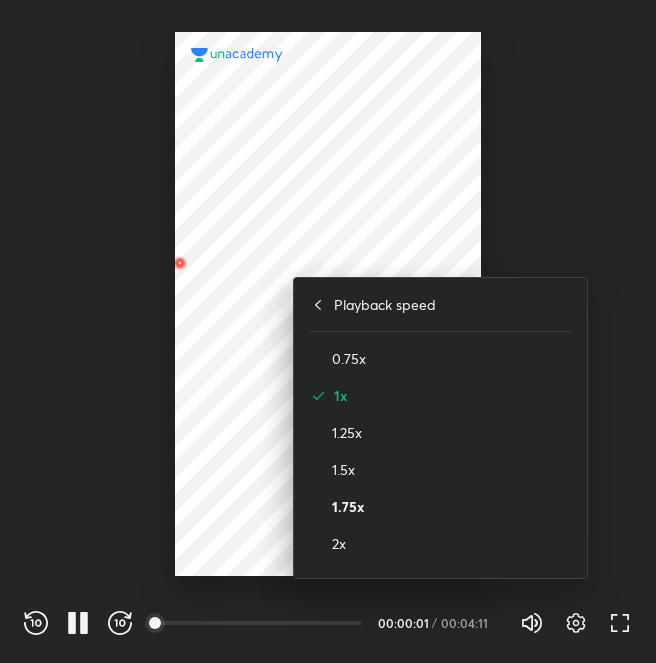 click on "1.75x" at bounding box center (451, 506) 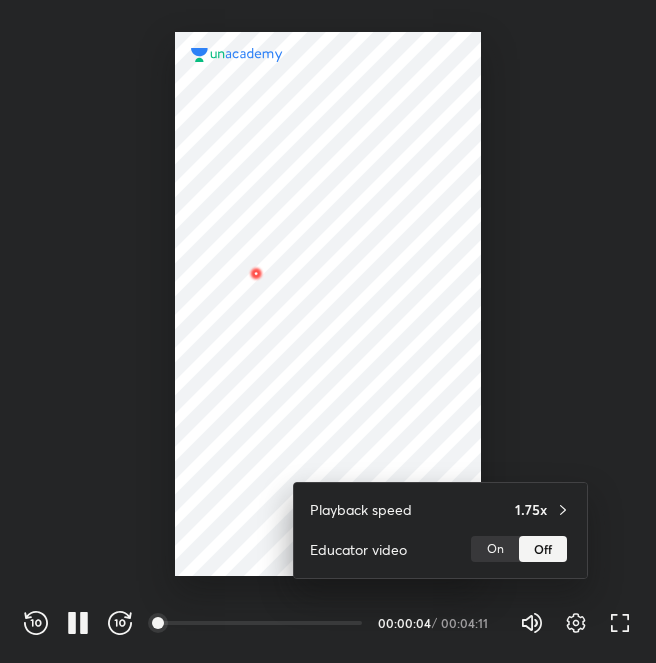 click at bounding box center [328, 331] 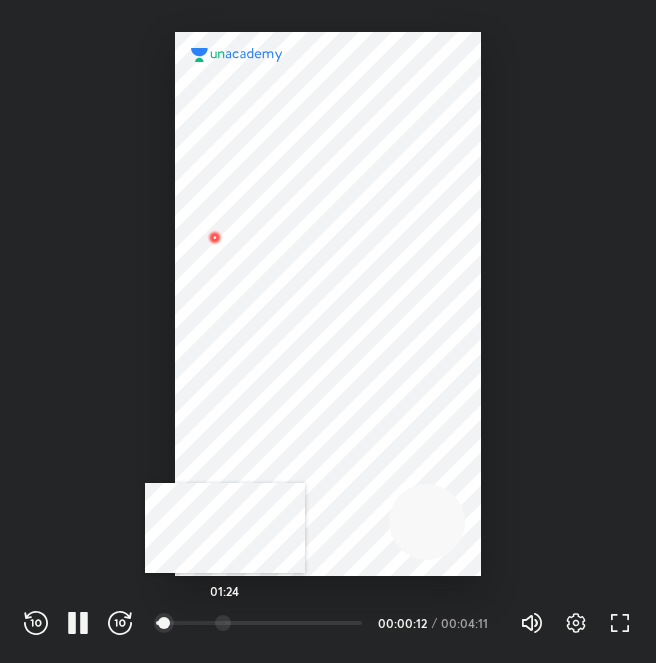 click at bounding box center (223, 623) 